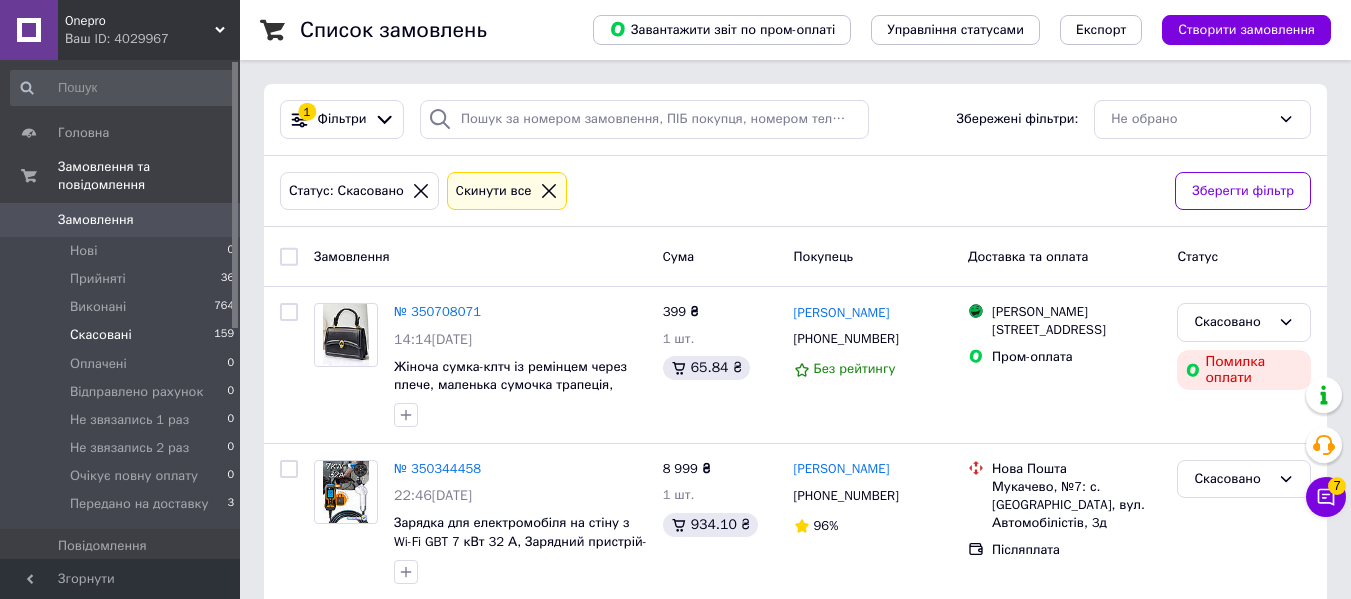 scroll, scrollTop: 0, scrollLeft: 0, axis: both 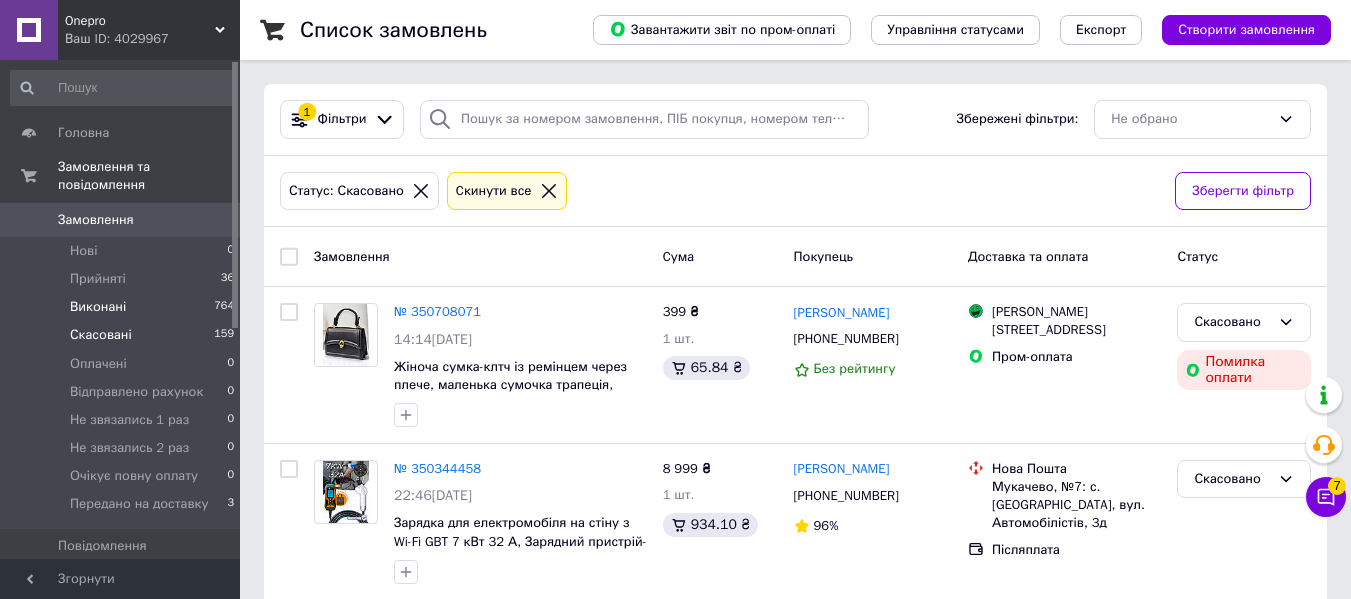 click on "Виконані" at bounding box center [98, 307] 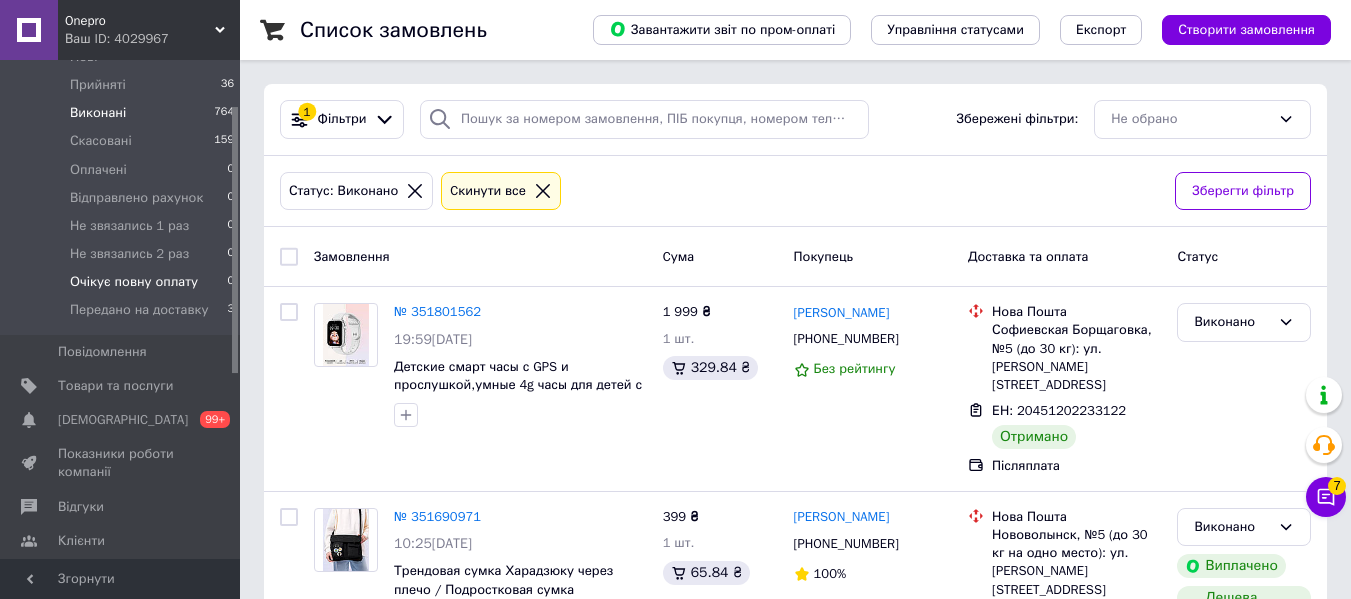 scroll, scrollTop: 200, scrollLeft: 0, axis: vertical 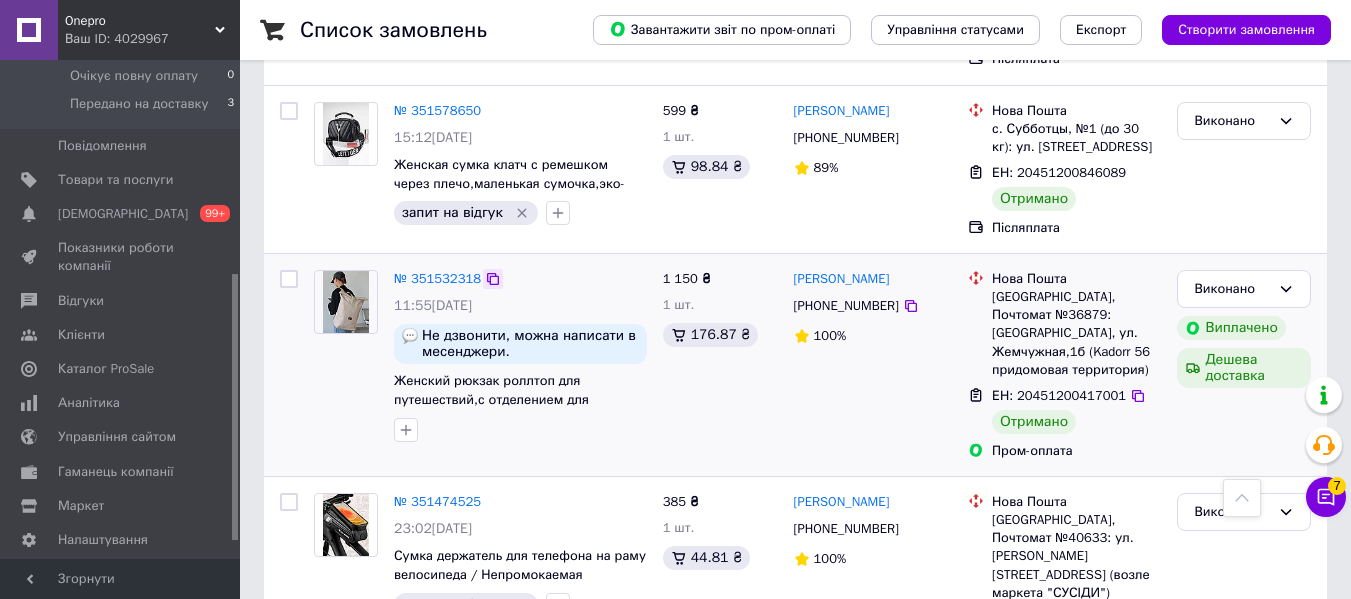 click 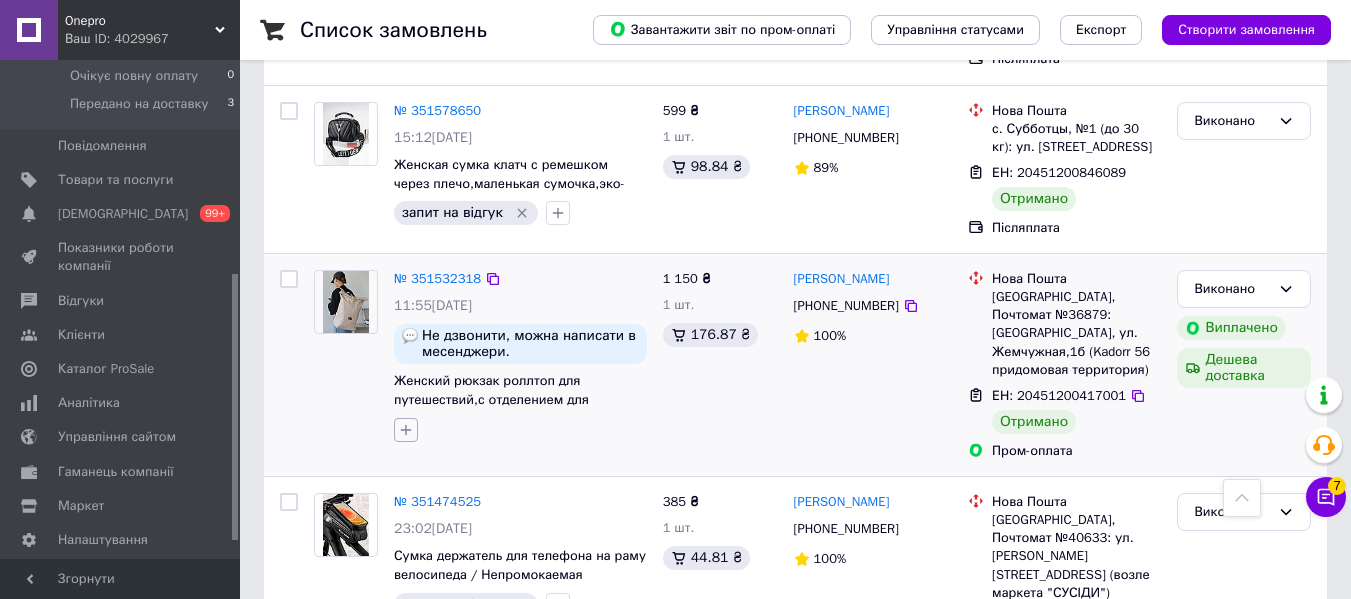 click 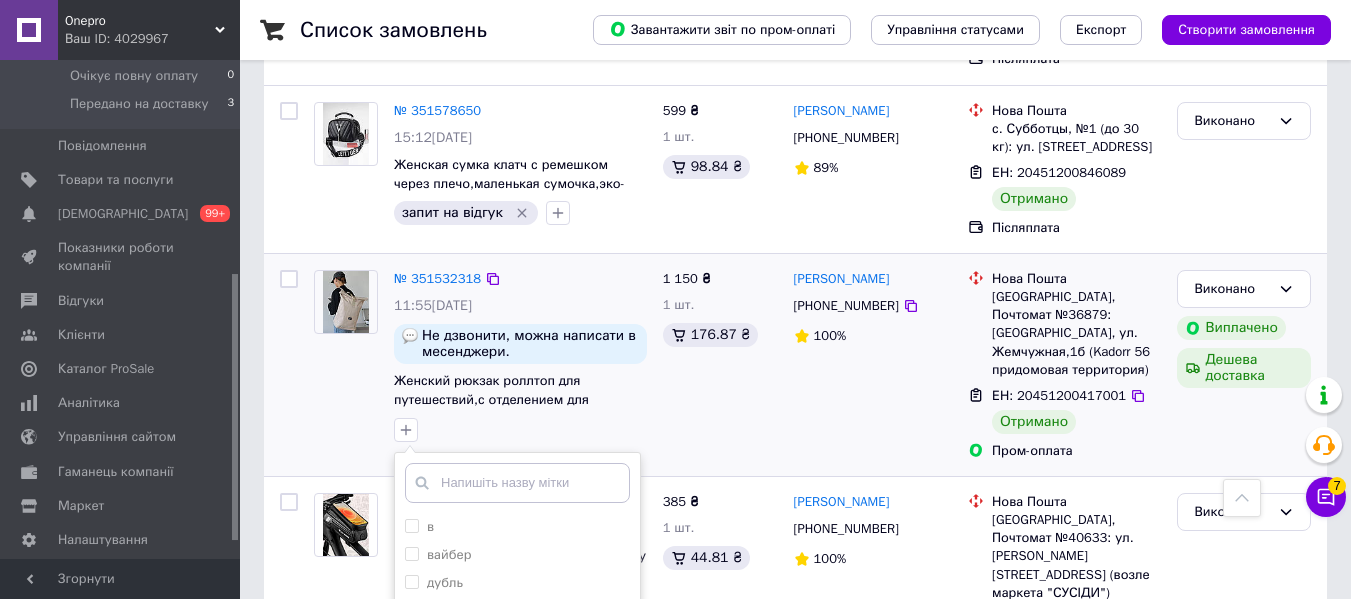 click on "запит на відгук" at bounding box center [474, 638] 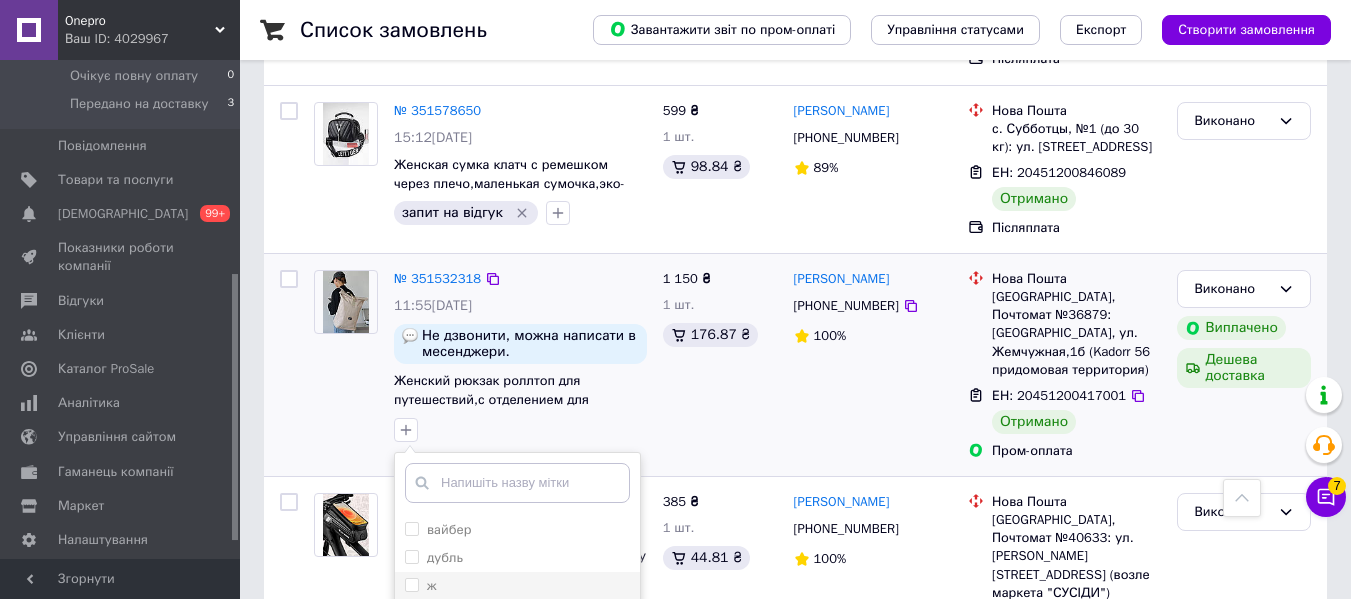 scroll, scrollTop: 38, scrollLeft: 0, axis: vertical 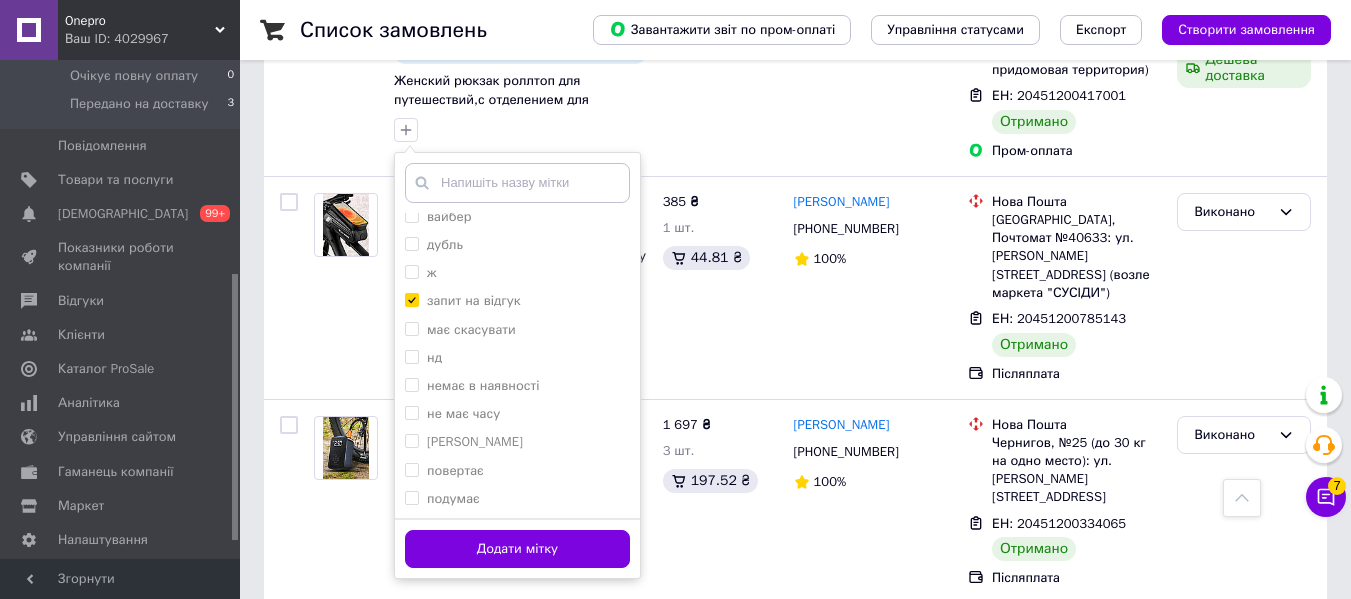 click on "Додати мітку" at bounding box center [517, 549] 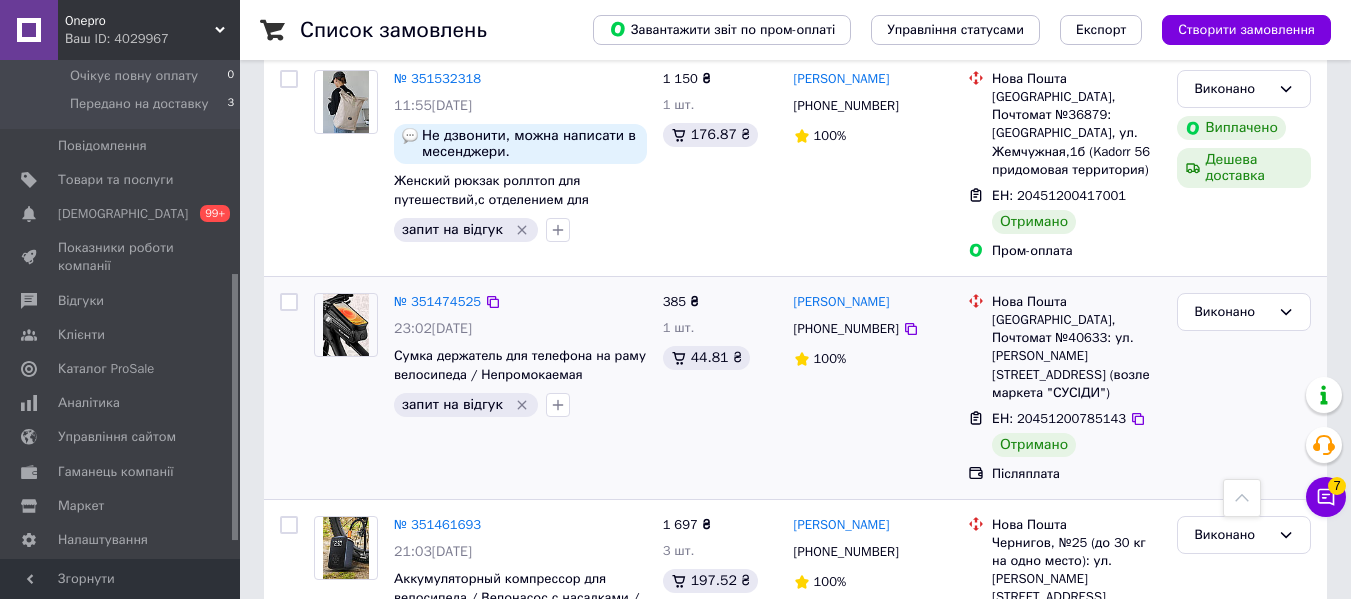 scroll, scrollTop: 1700, scrollLeft: 0, axis: vertical 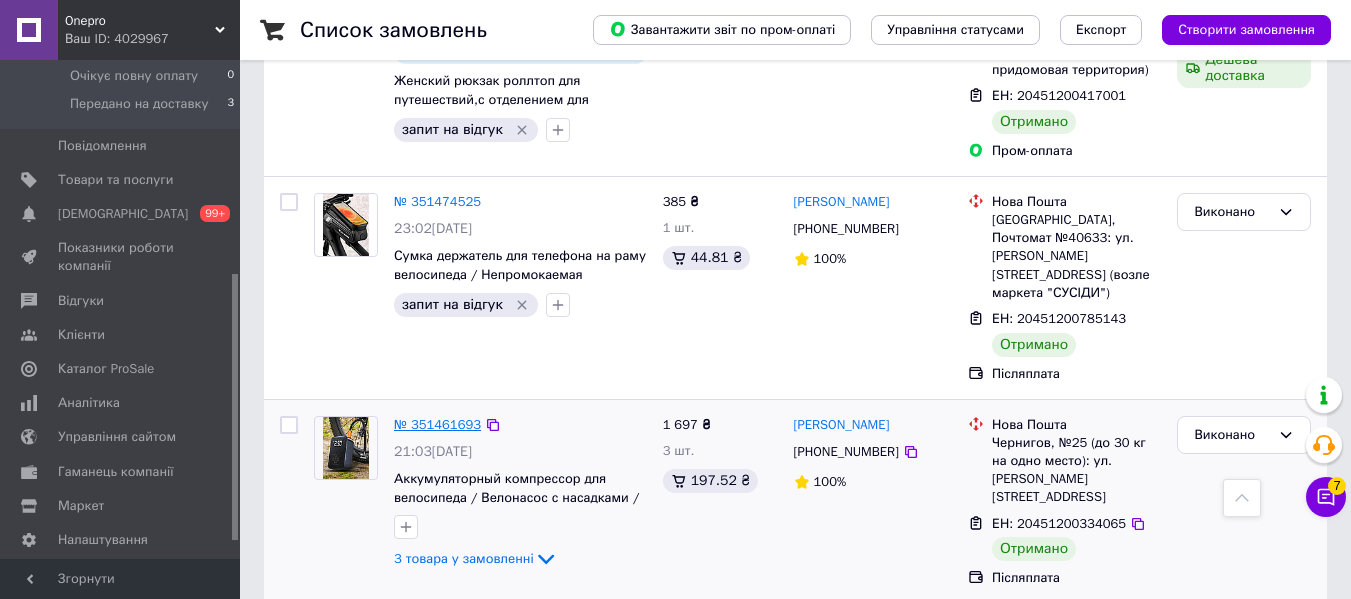 click on "№ 351461693" at bounding box center [437, 424] 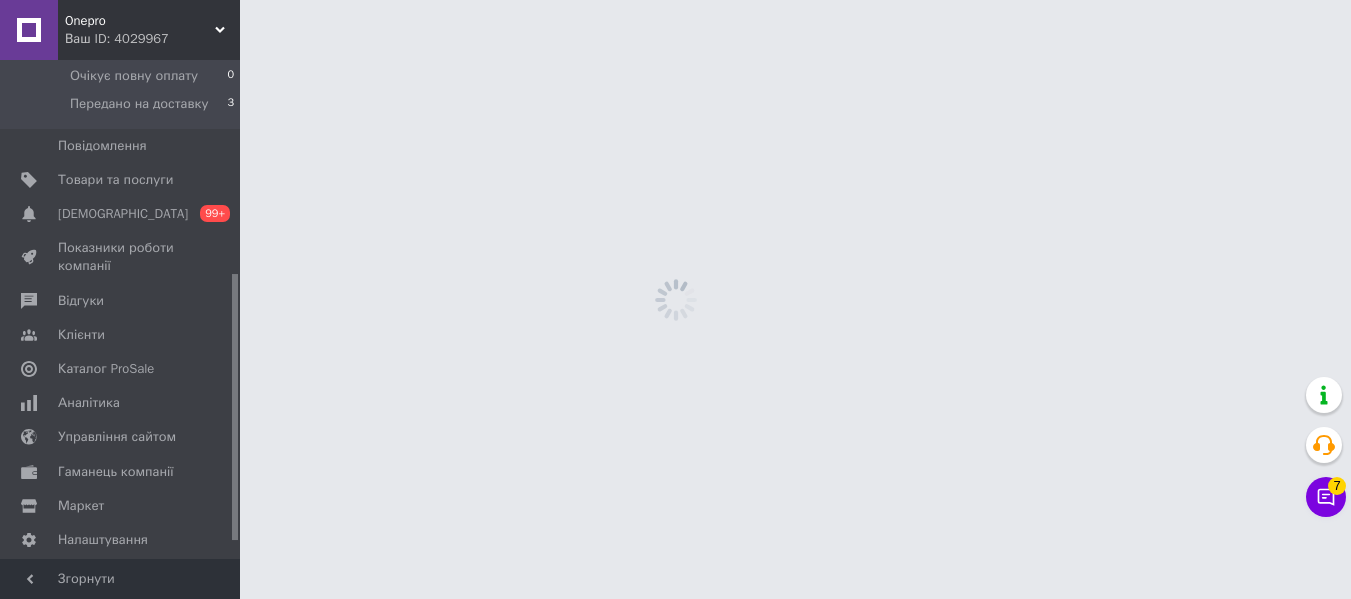 scroll, scrollTop: 0, scrollLeft: 0, axis: both 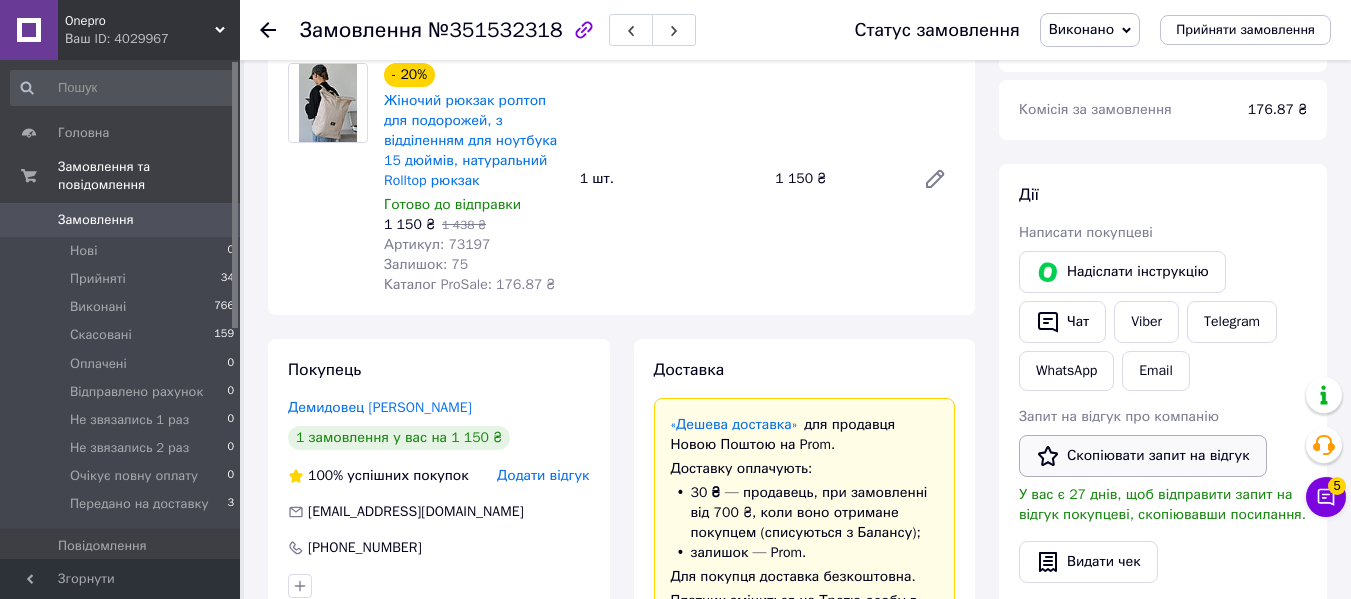 click on "Скопіювати запит на відгук" at bounding box center (1143, 456) 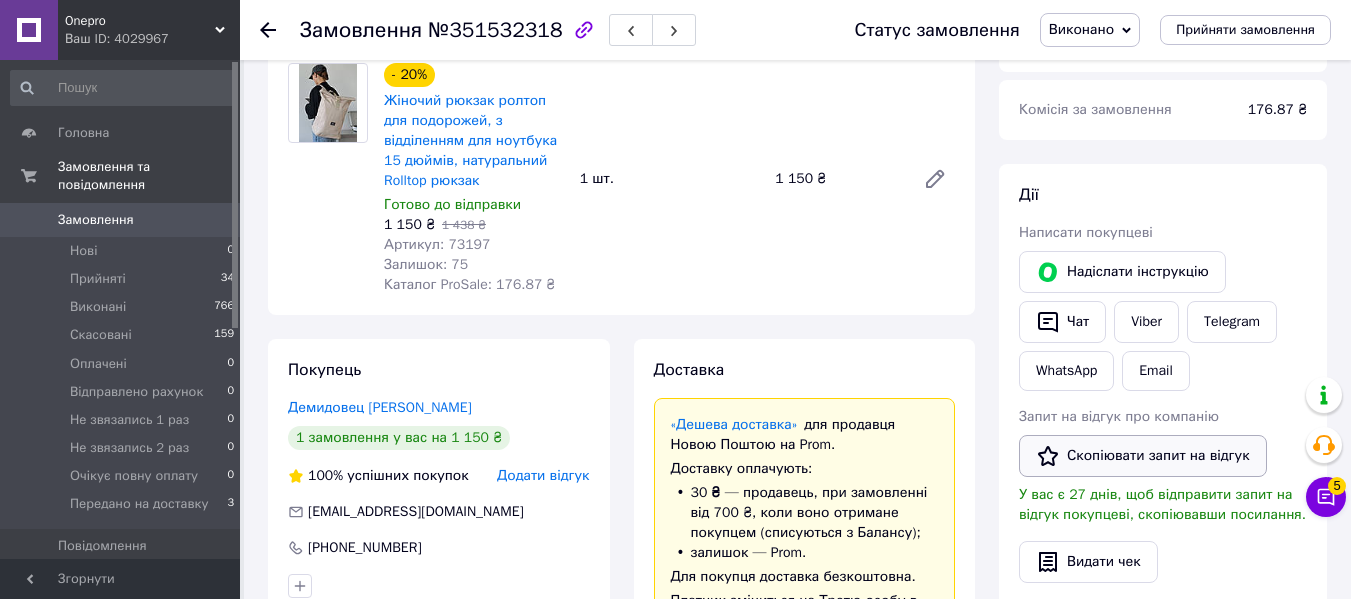 click on "Скопіювати запит на відгук" at bounding box center [1143, 456] 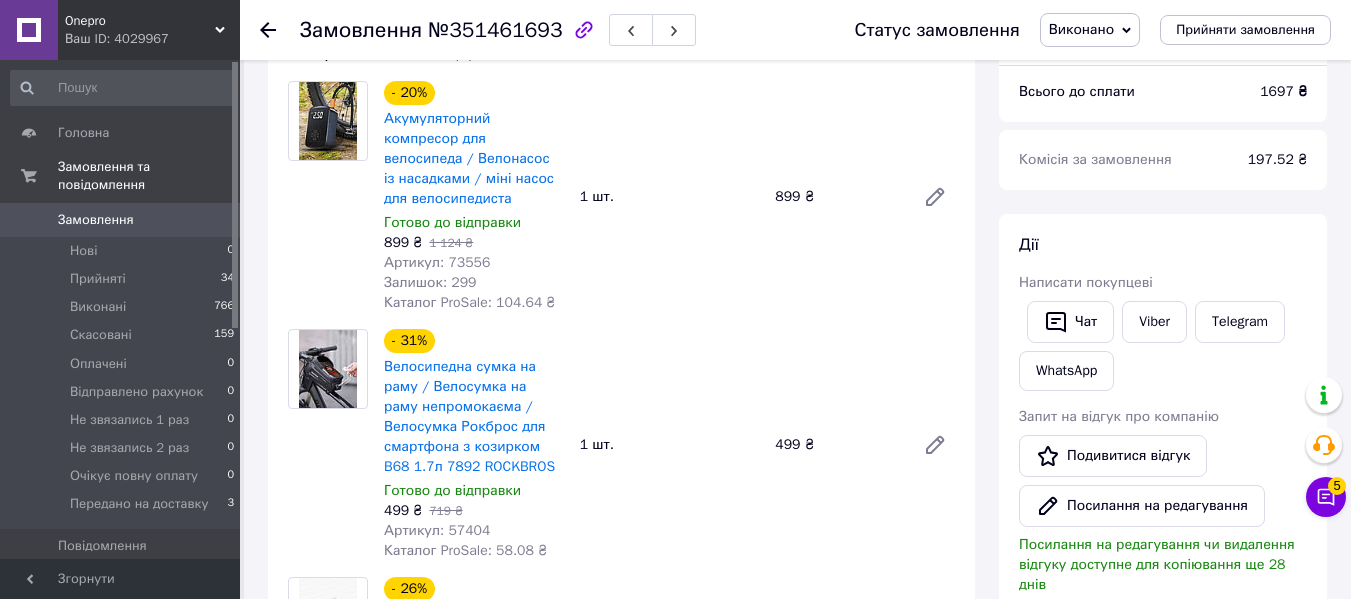 scroll, scrollTop: 200, scrollLeft: 0, axis: vertical 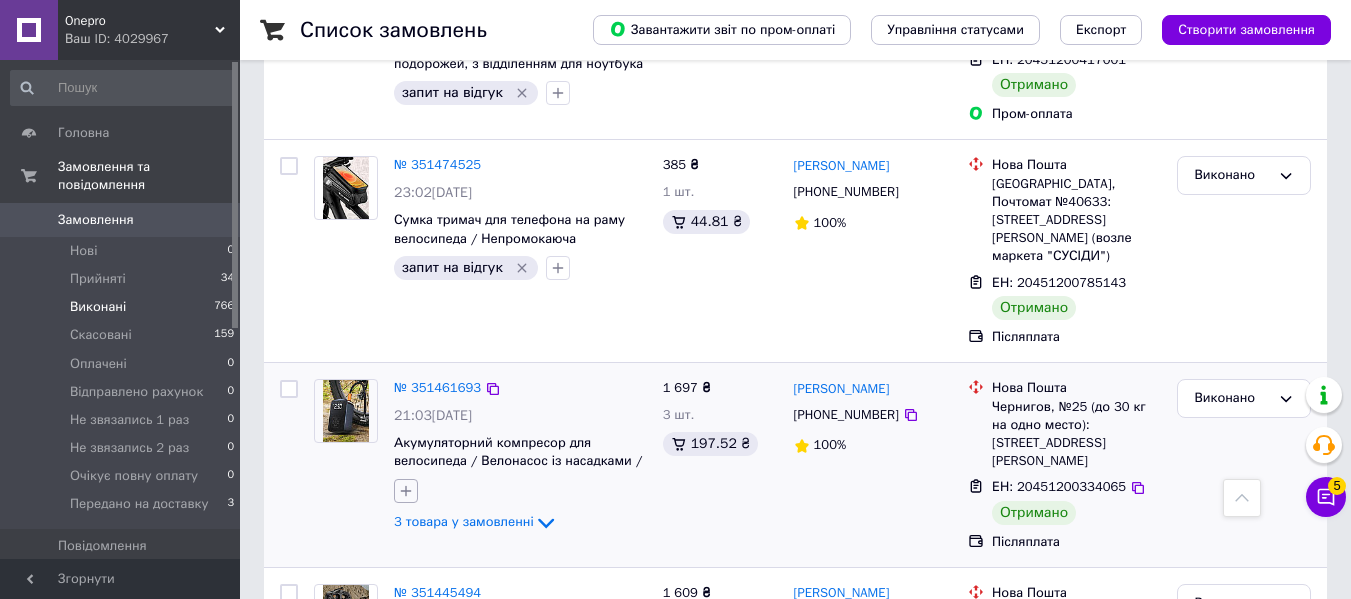 click 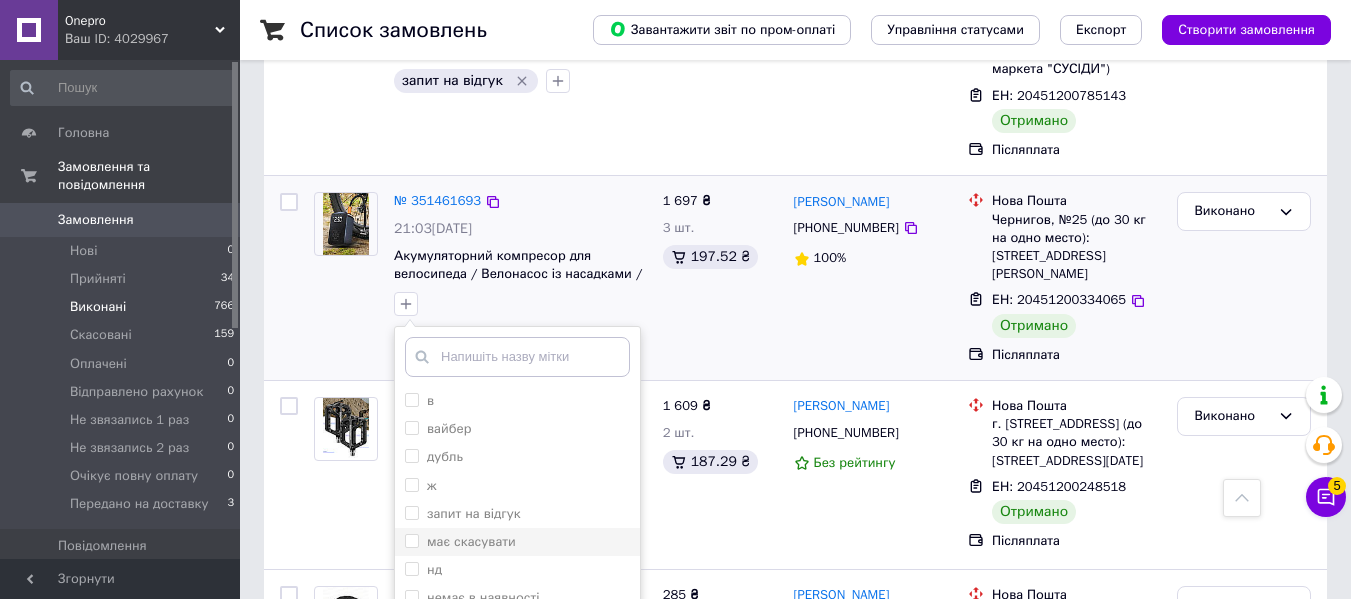 scroll, scrollTop: 1900, scrollLeft: 0, axis: vertical 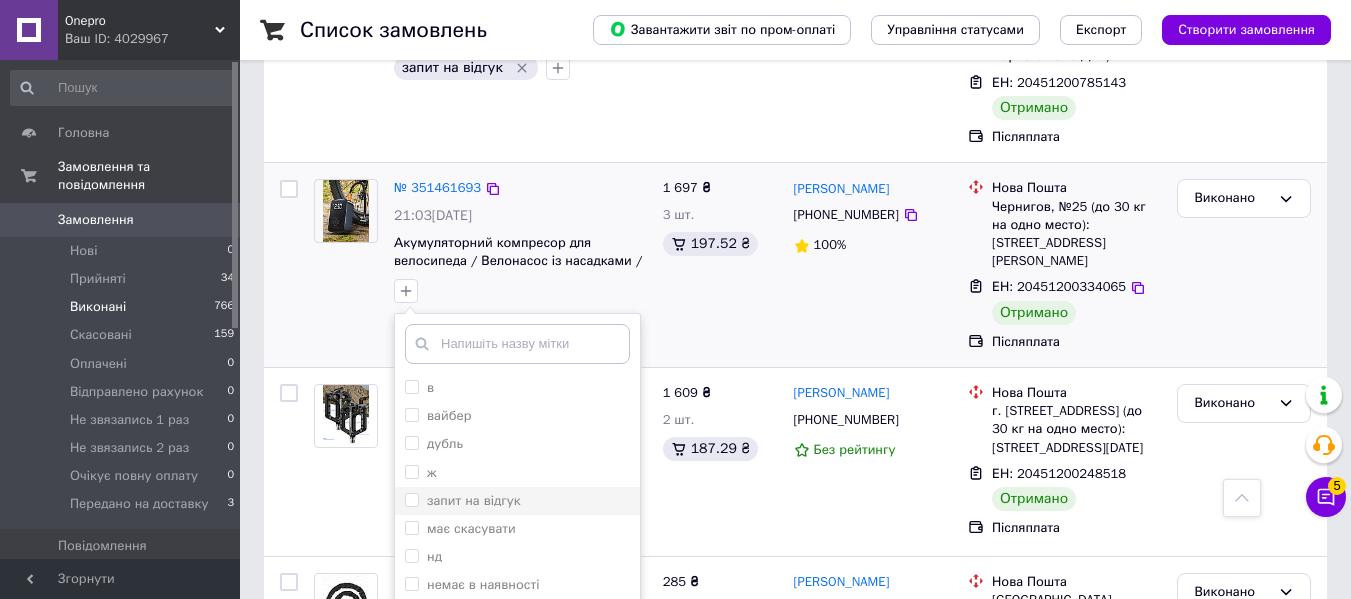click on "запит на відгук" at bounding box center [474, 500] 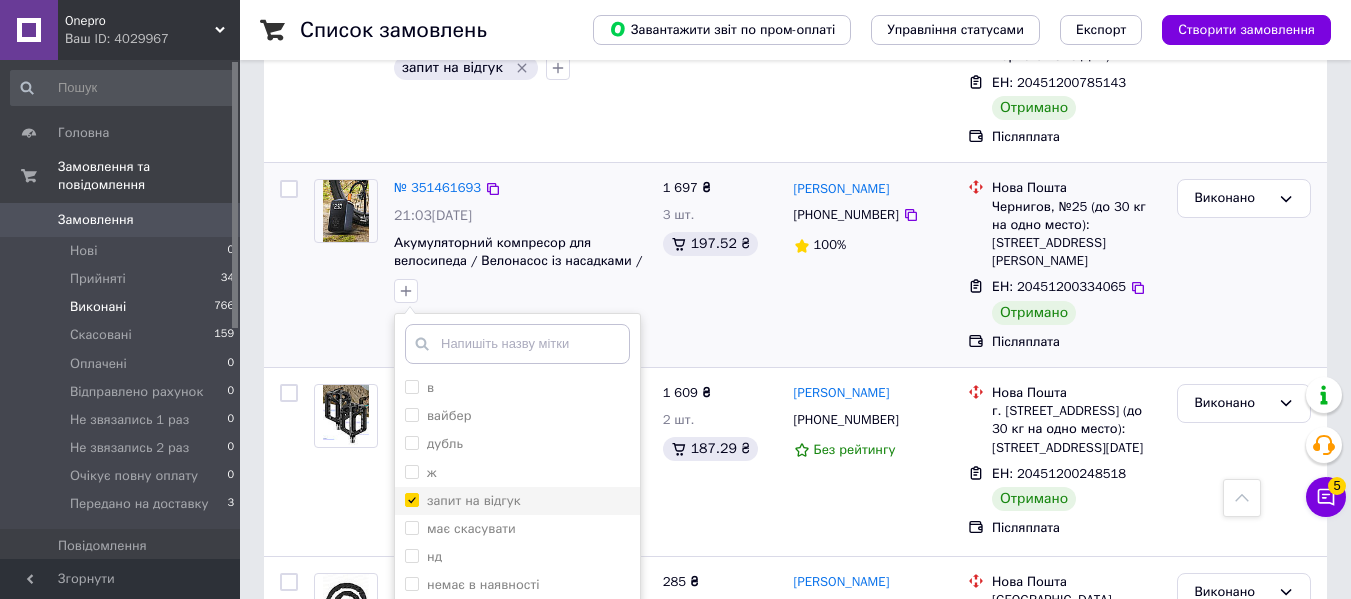 checkbox on "true" 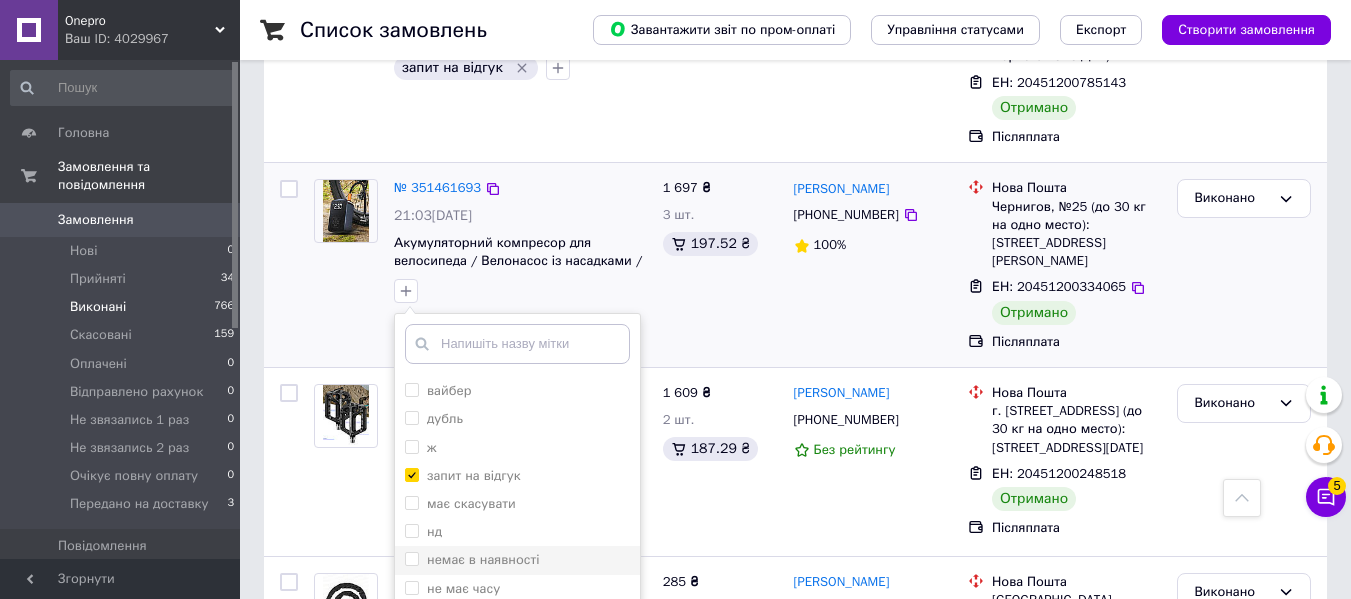 scroll, scrollTop: 38, scrollLeft: 0, axis: vertical 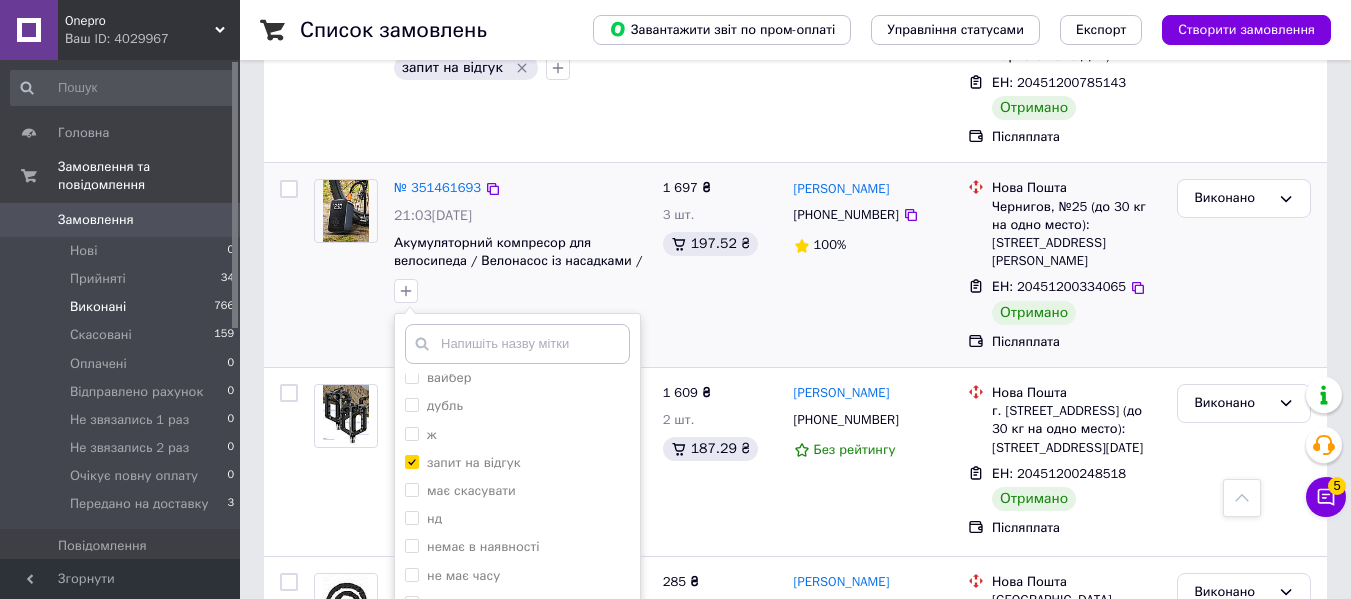 click on "Додати мітку" at bounding box center [517, 710] 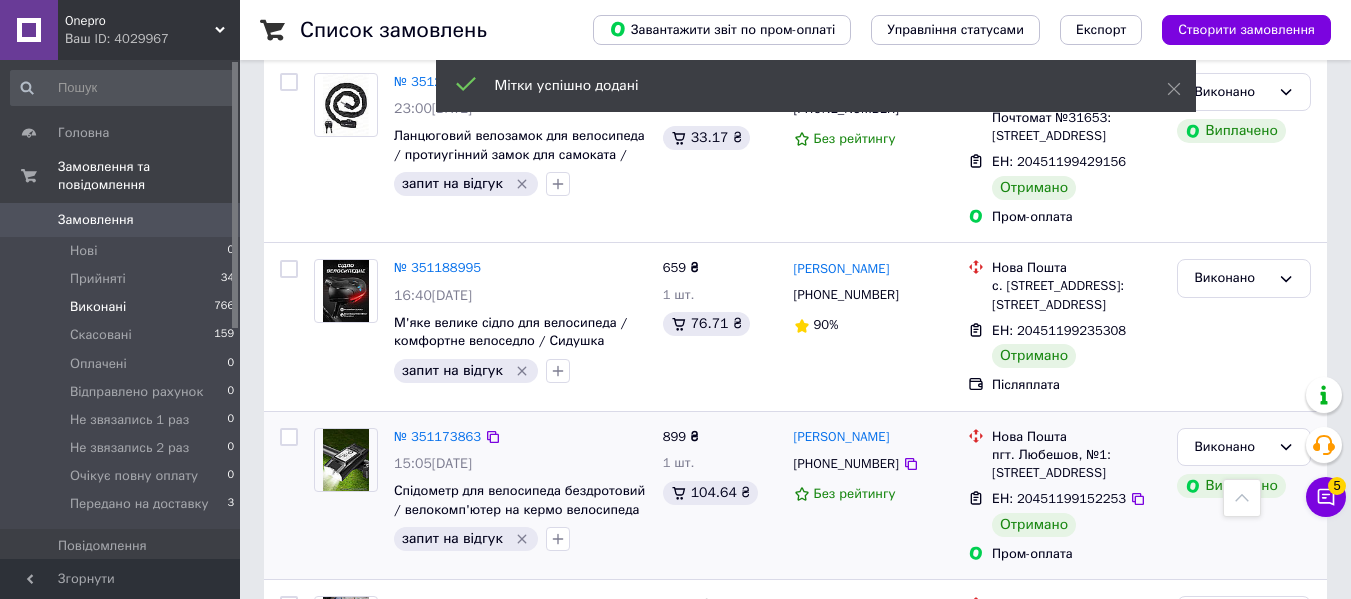 scroll, scrollTop: 1800, scrollLeft: 0, axis: vertical 